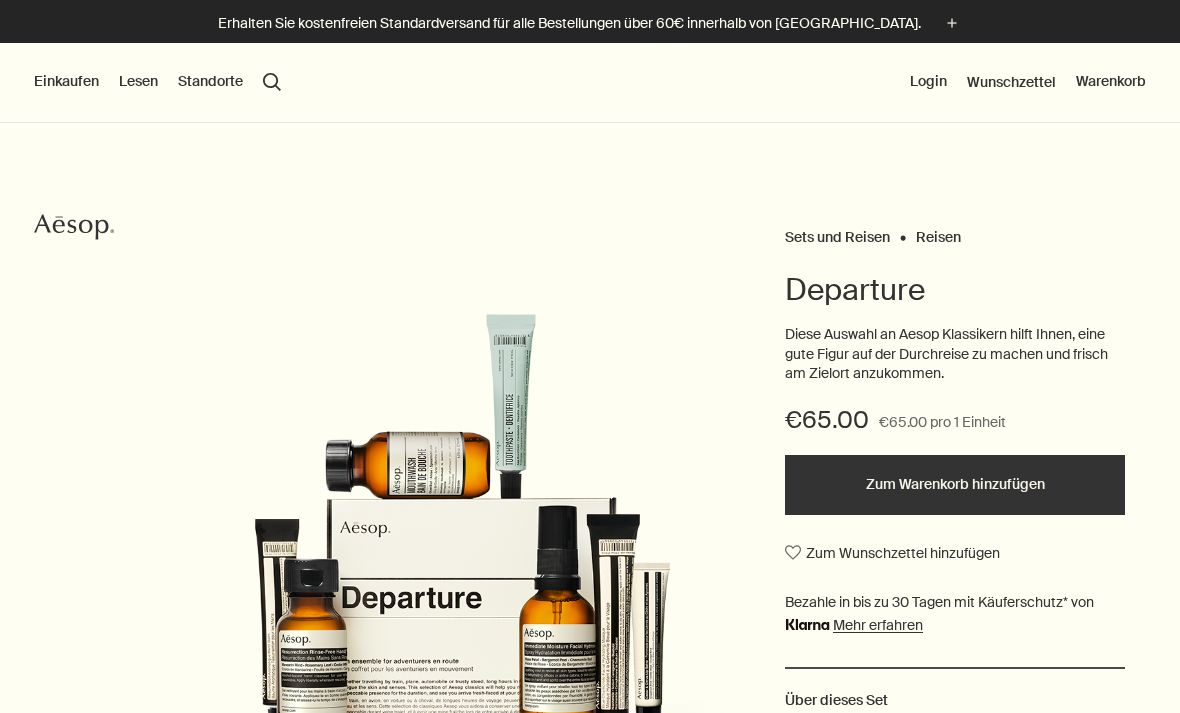 scroll, scrollTop: 0, scrollLeft: 0, axis: both 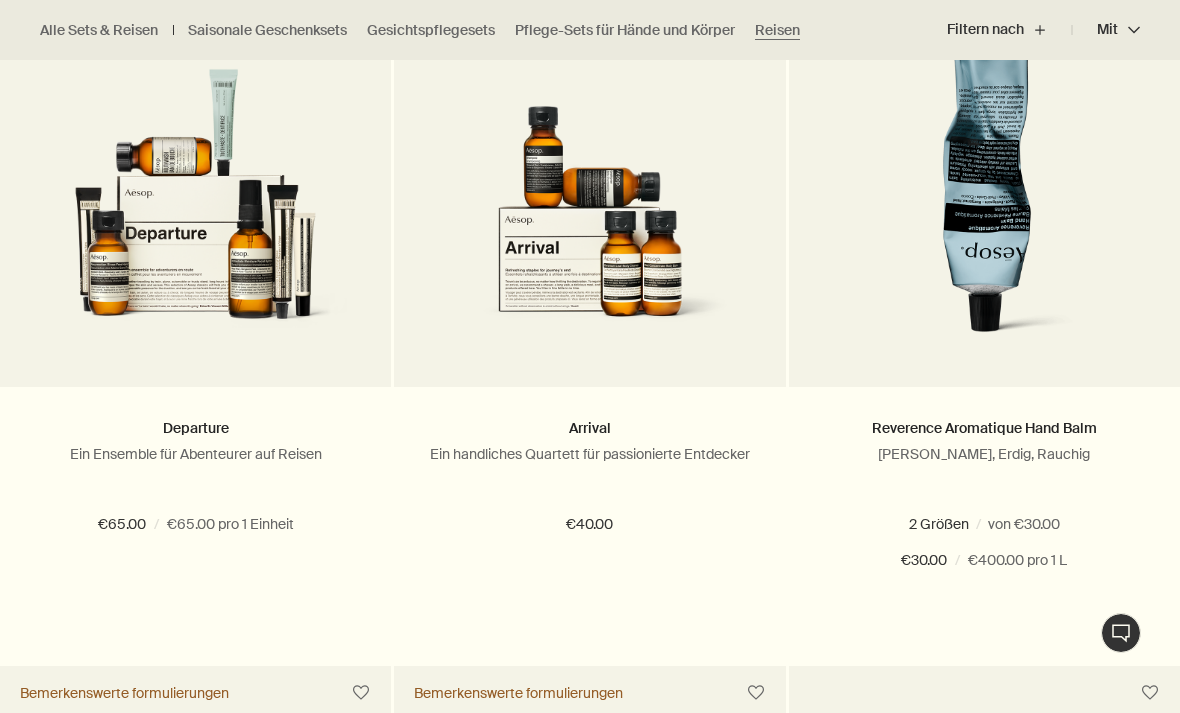 click on "Hinzufügen Zum Warenkorb hinzufügen" at bounding box center (589, 633) 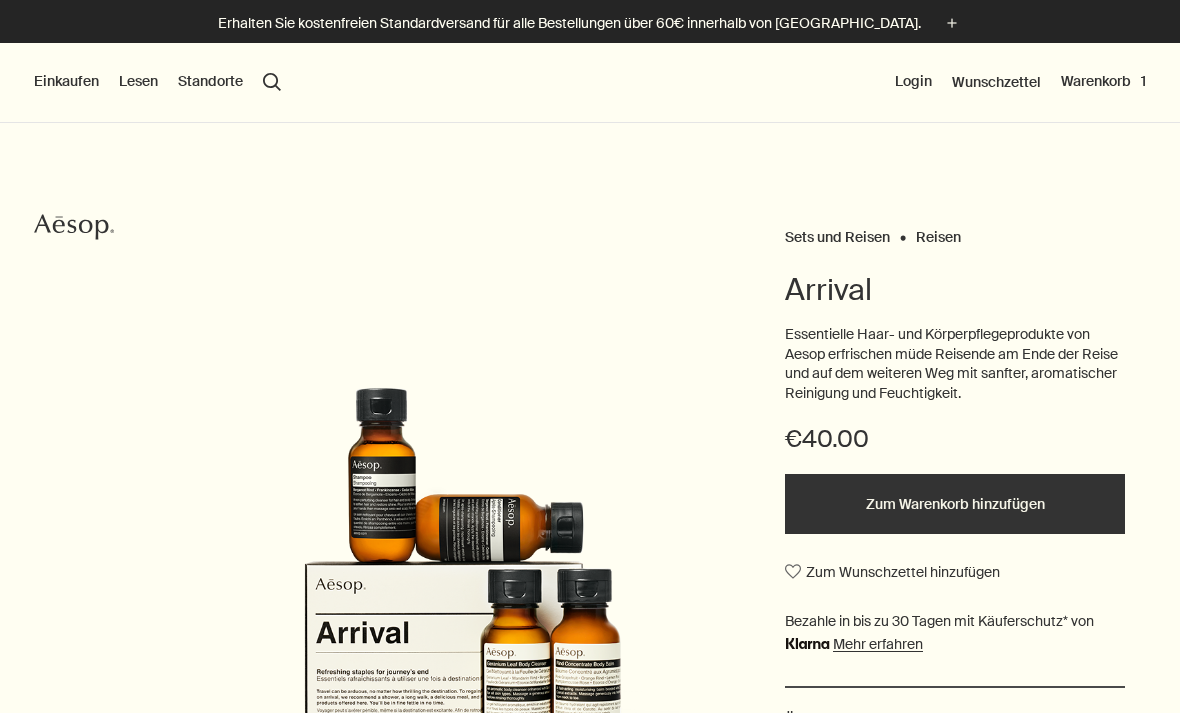 scroll, scrollTop: 0, scrollLeft: 0, axis: both 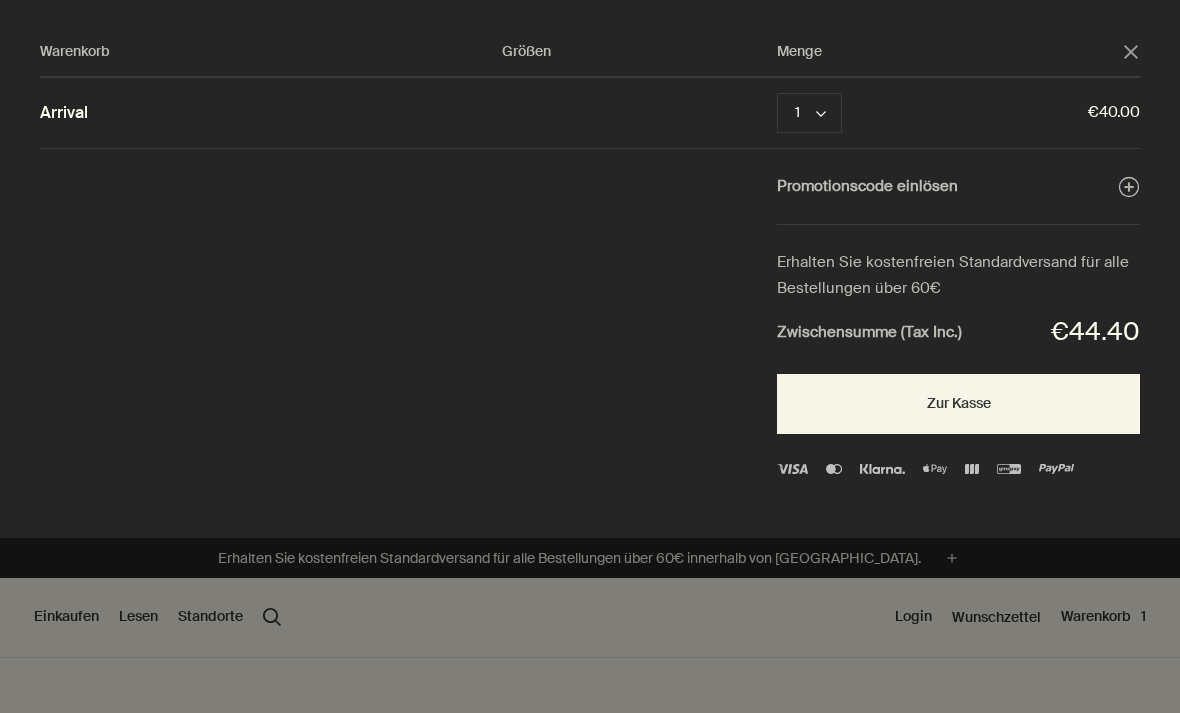 click on "Promotionscode einlösen plusAndCloseWithCircle" at bounding box center [958, 187] 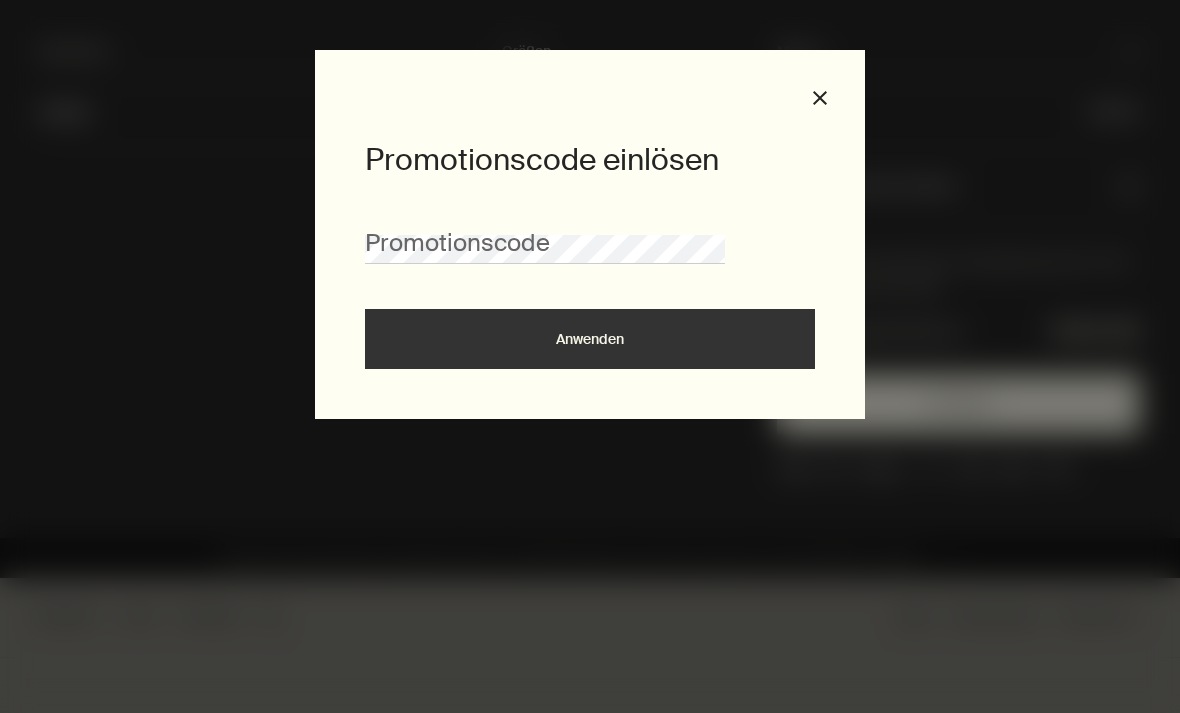 click on "Promotionscode" at bounding box center (590, 237) 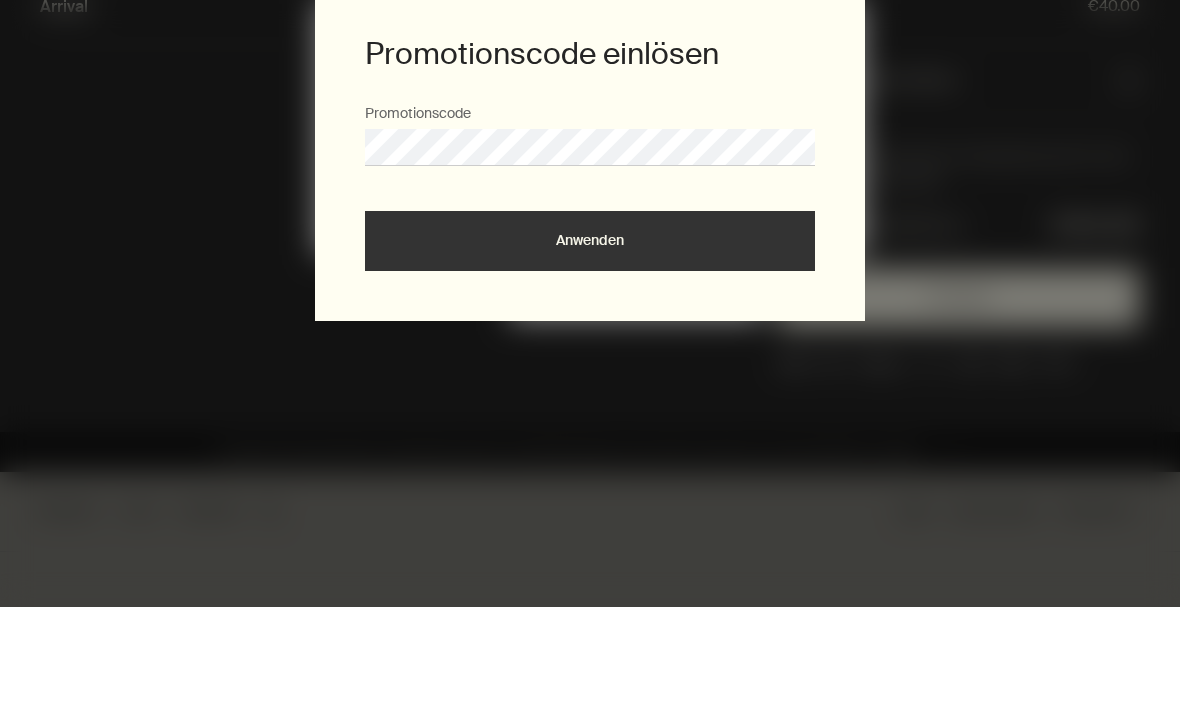 click on "Anwenden" at bounding box center (590, 347) 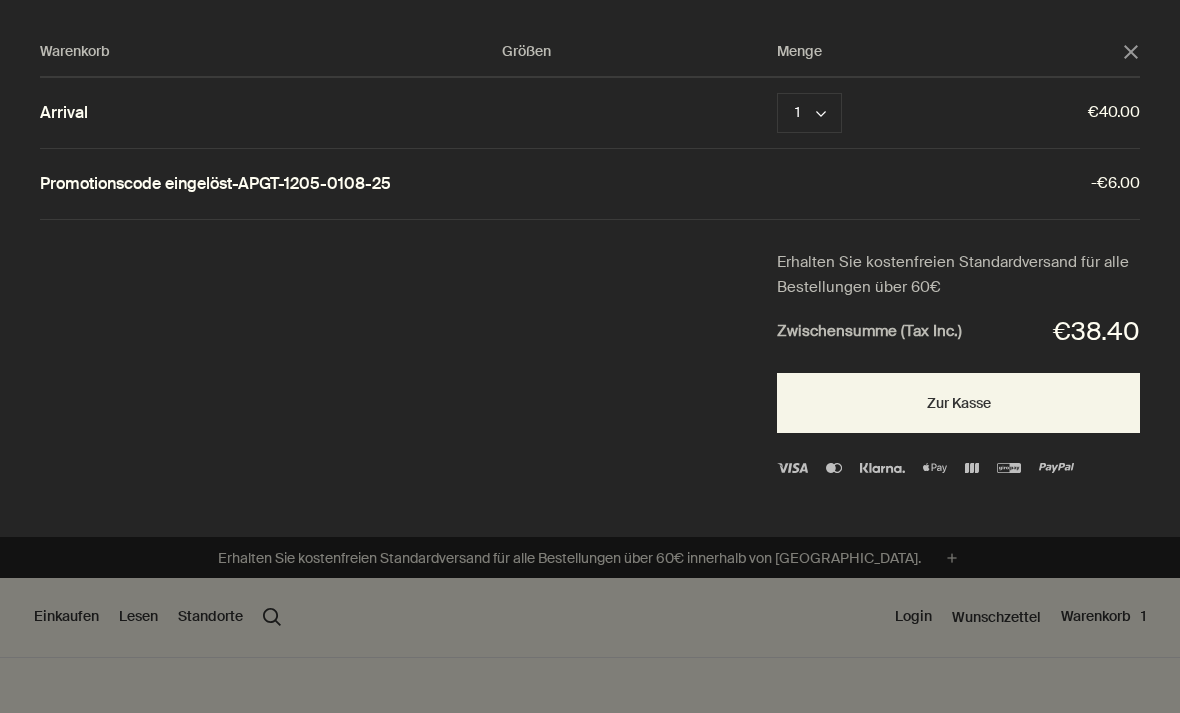 click on "close" 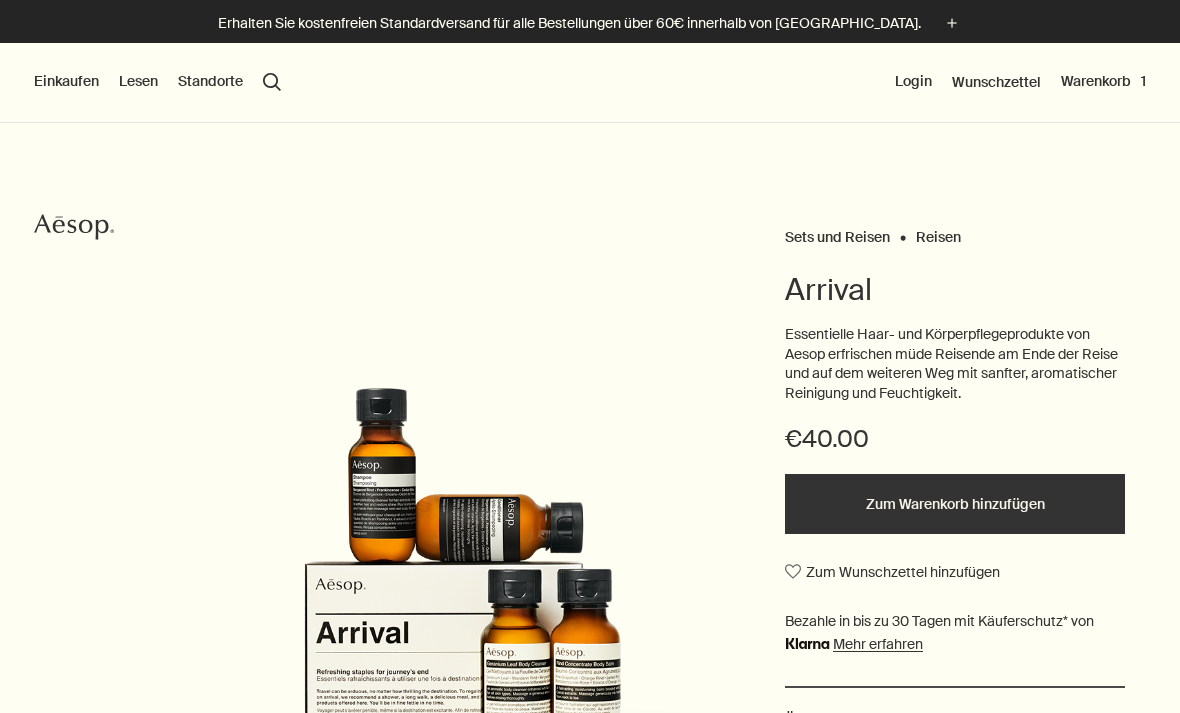 click on "Einkaufen" at bounding box center (66, 82) 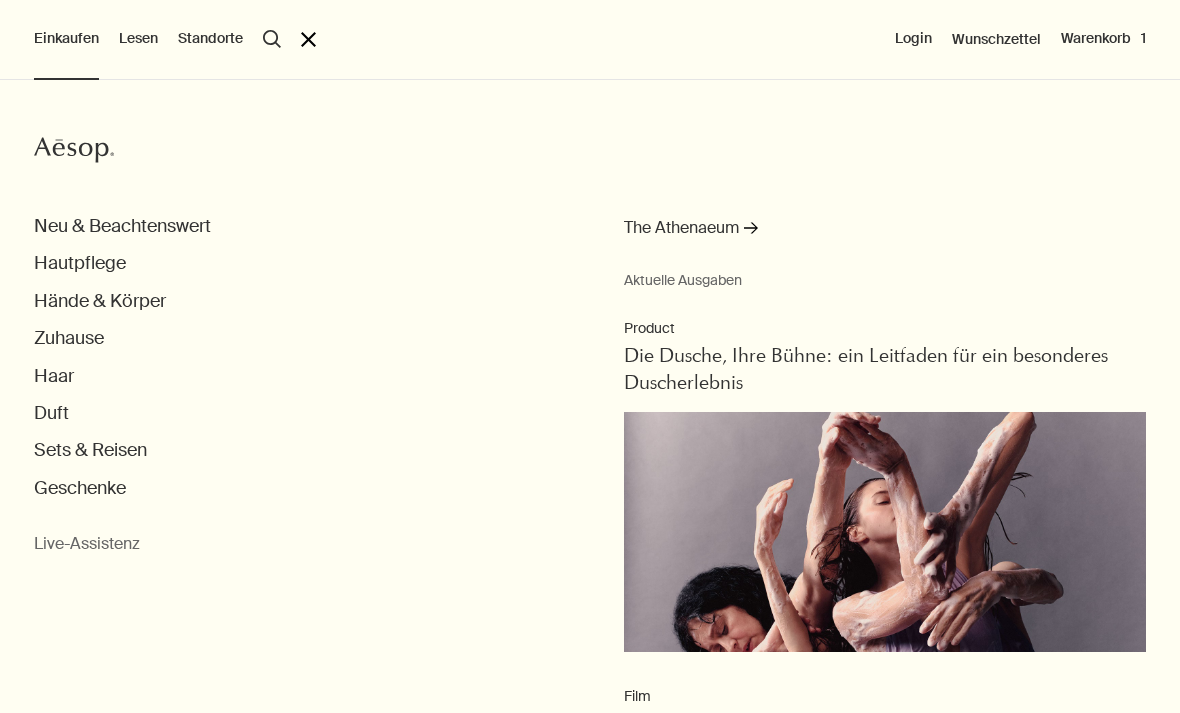 click on "Login" at bounding box center [913, 39] 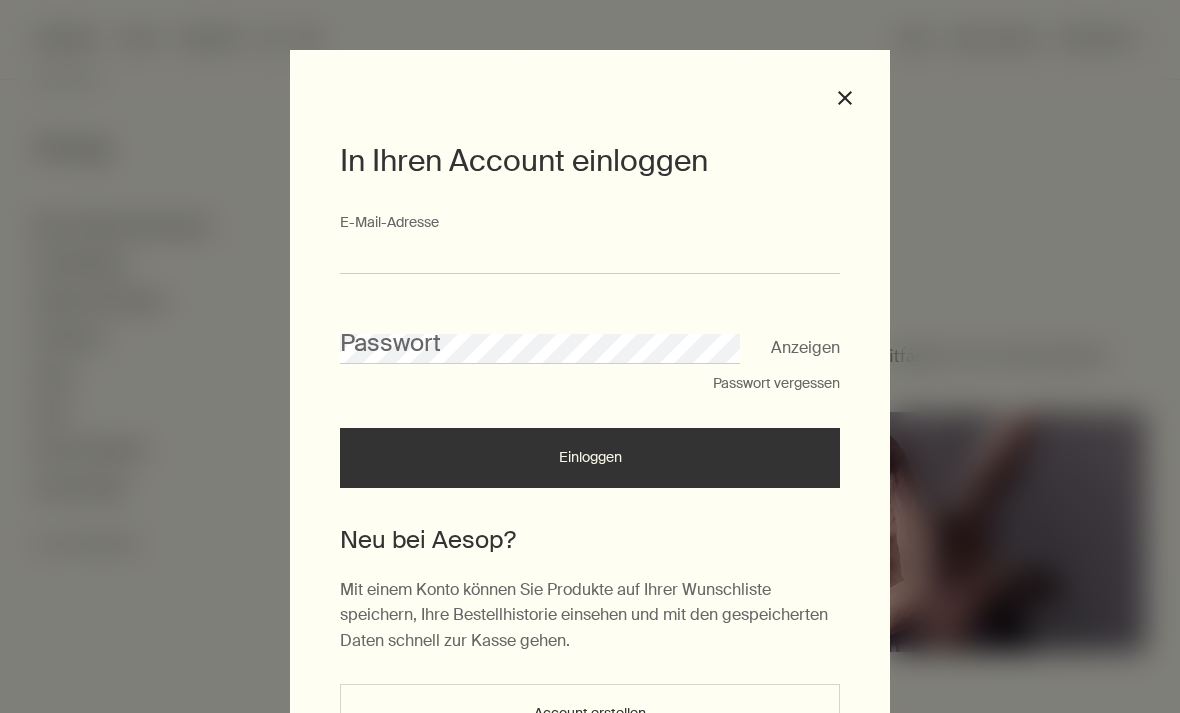 click on "E-Mail-Ad­res­se" at bounding box center [590, 255] 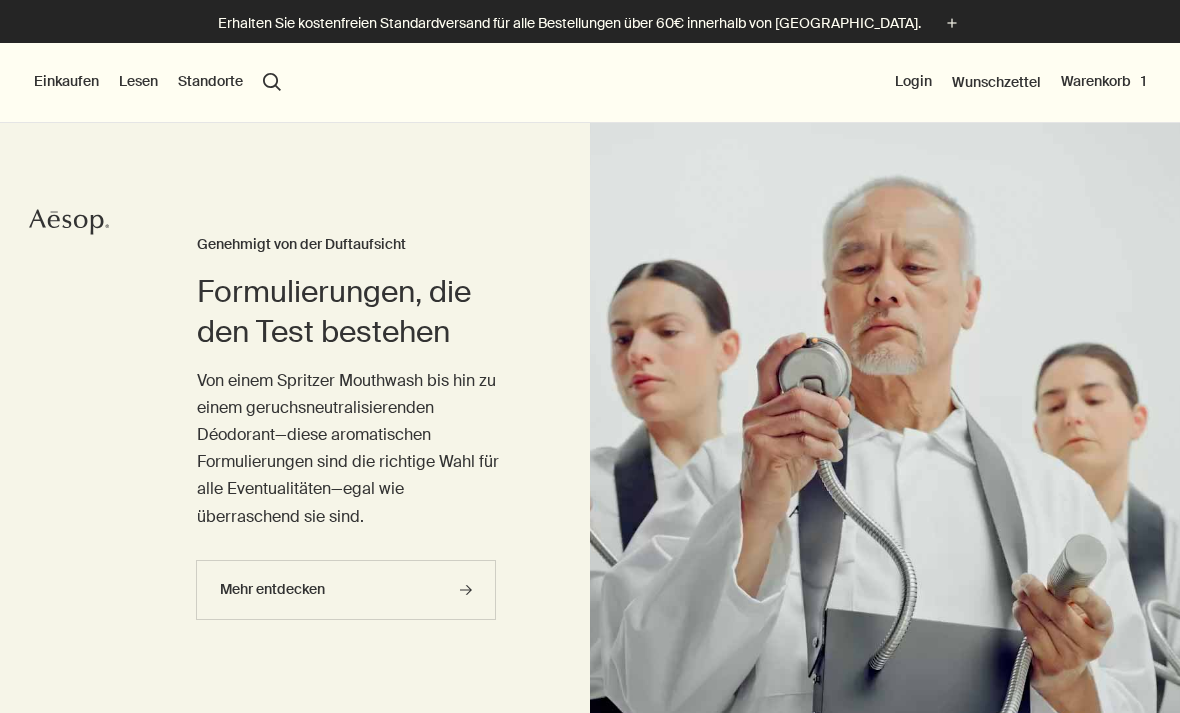 scroll, scrollTop: 0, scrollLeft: 0, axis: both 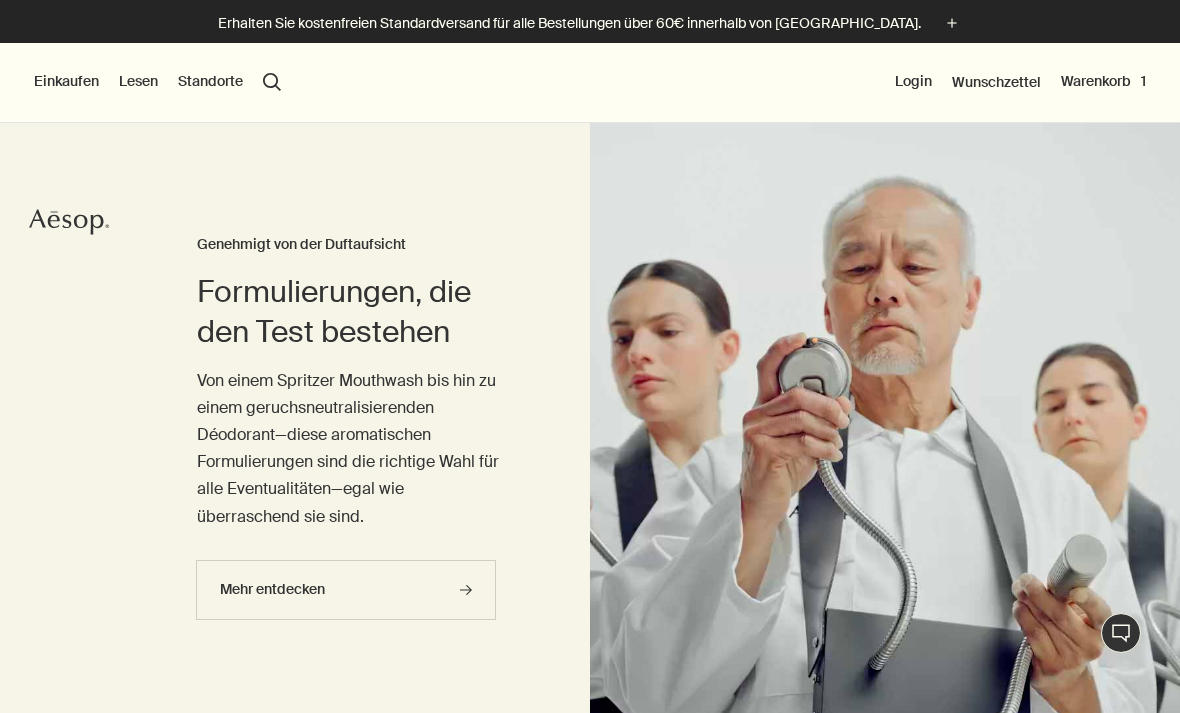 click on "Warenkorb 1" at bounding box center [1103, 82] 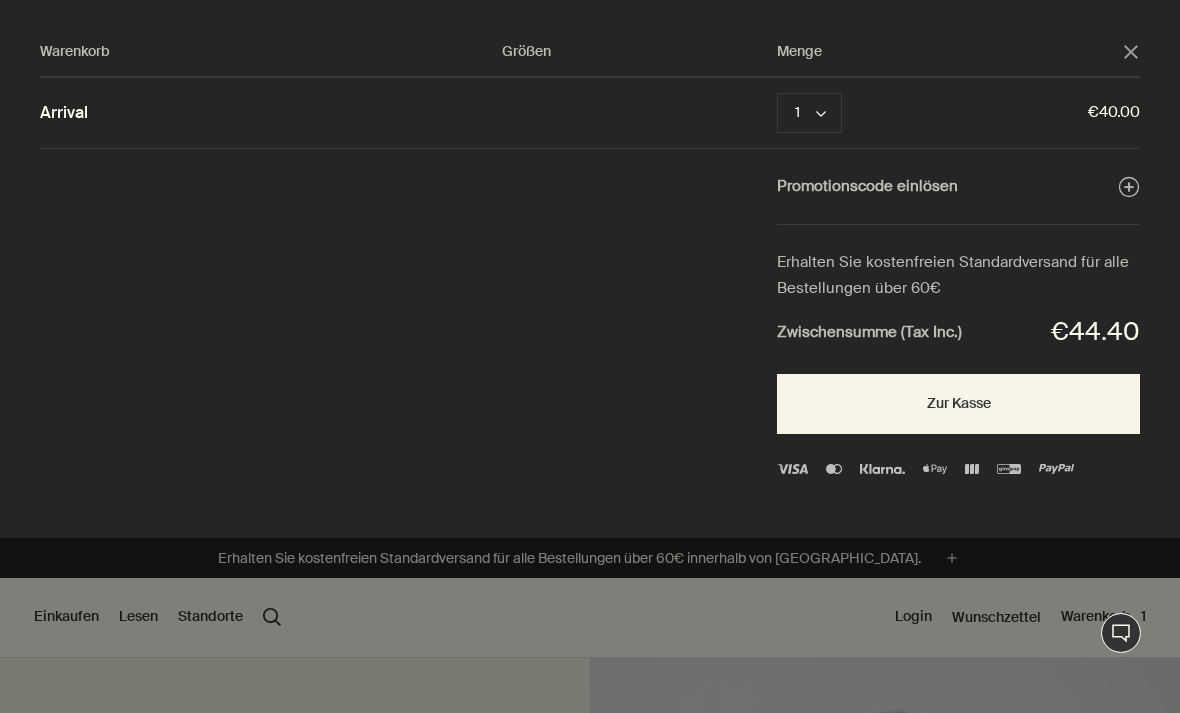 click on "Promotionscode einlösen plusAndCloseWithCircle" at bounding box center [958, 187] 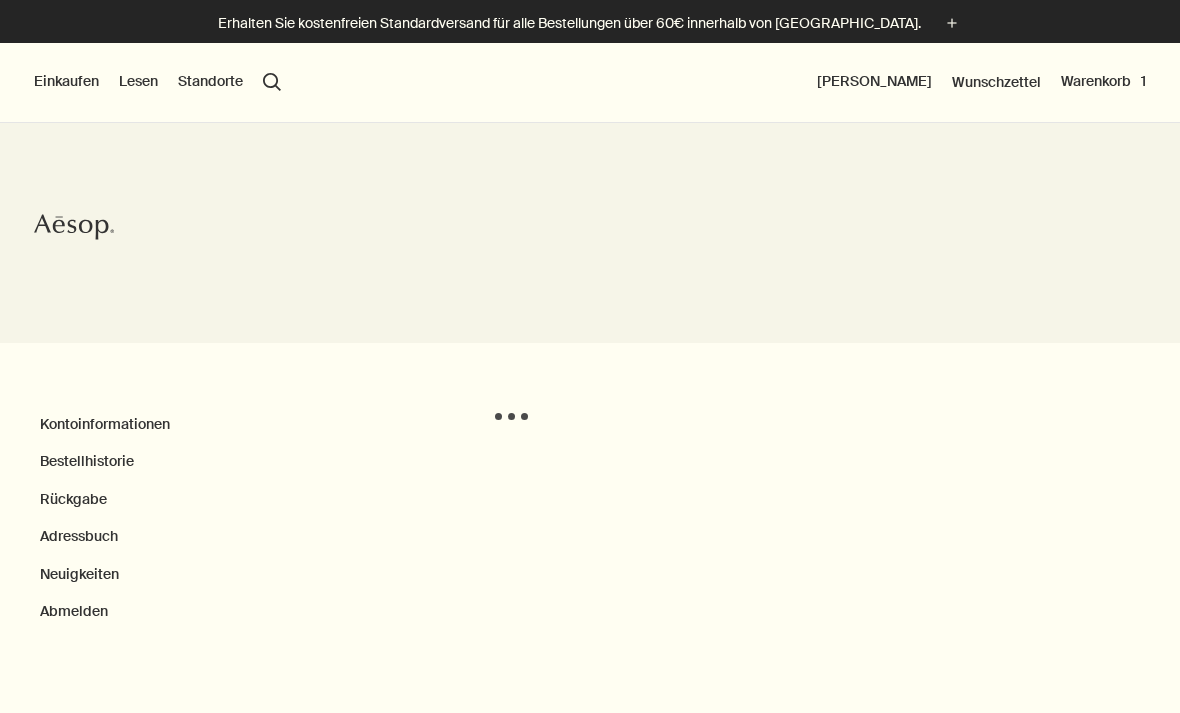 scroll, scrollTop: 0, scrollLeft: 0, axis: both 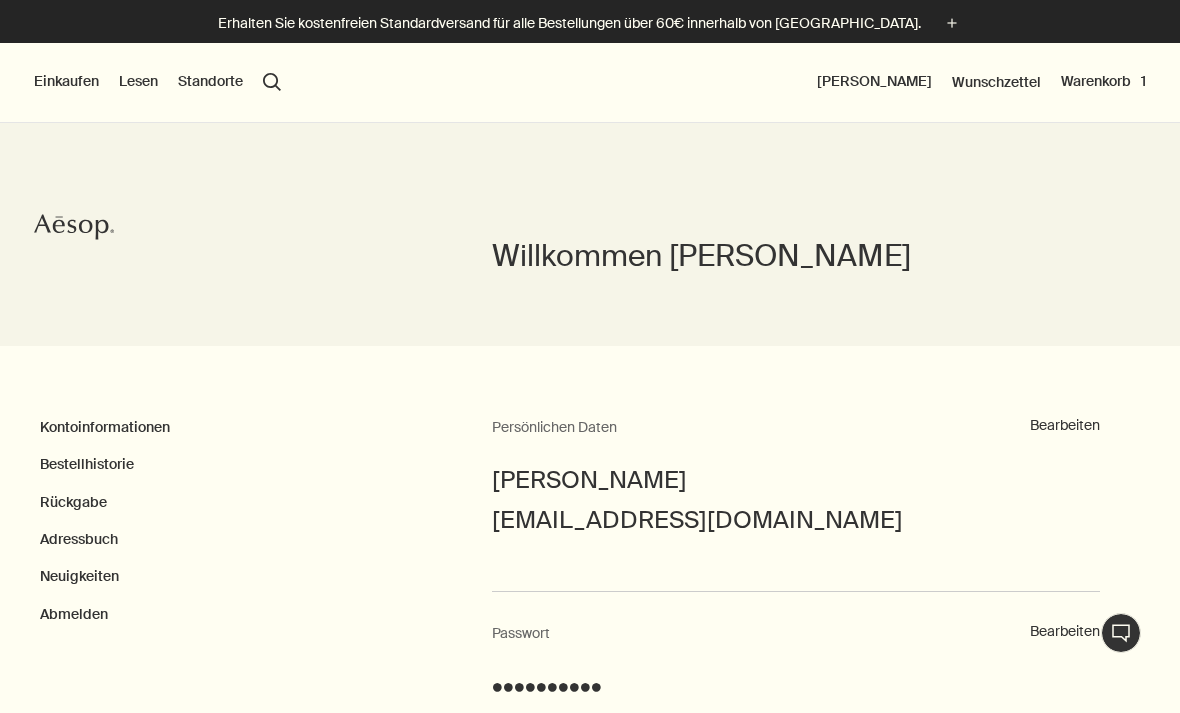 click on "Bestellhistorie" at bounding box center [87, 464] 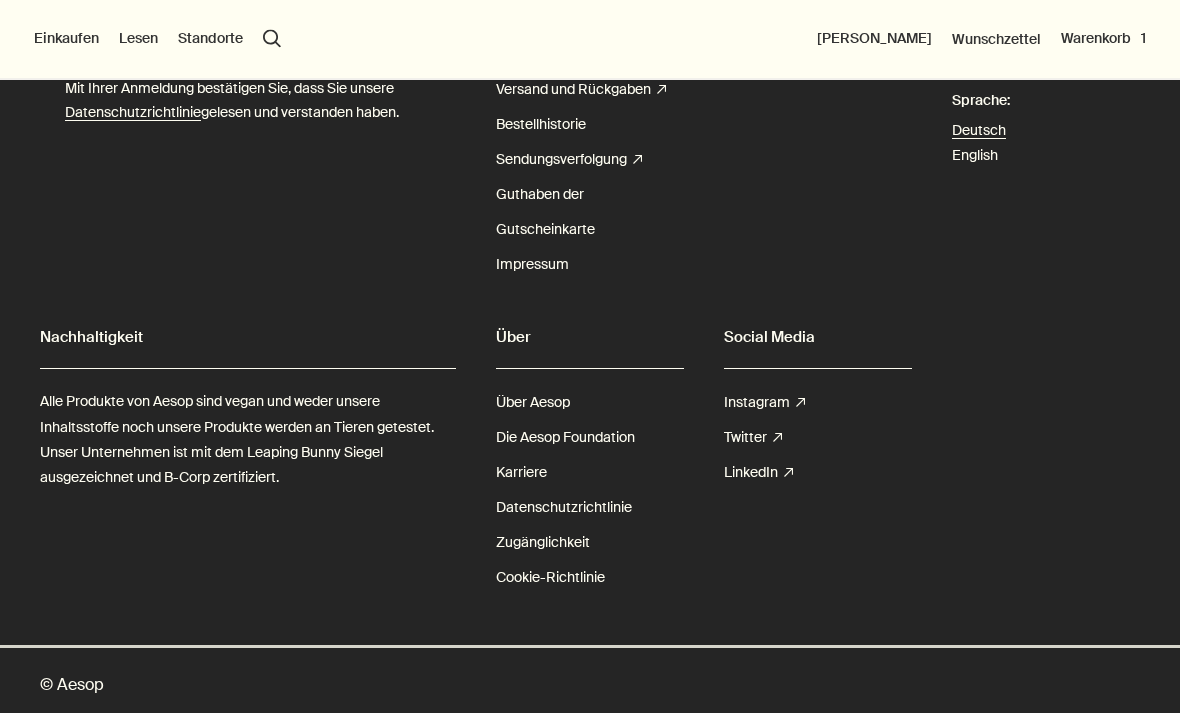 scroll, scrollTop: 1043, scrollLeft: 0, axis: vertical 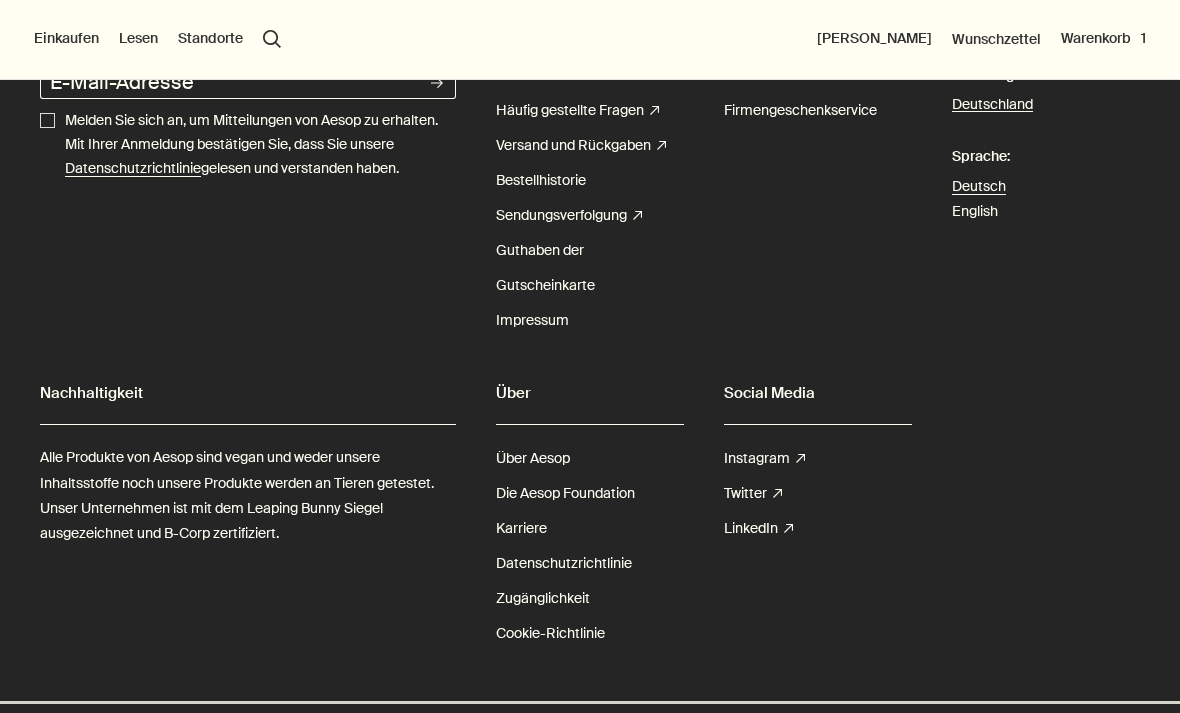 click at bounding box center [496, -123] 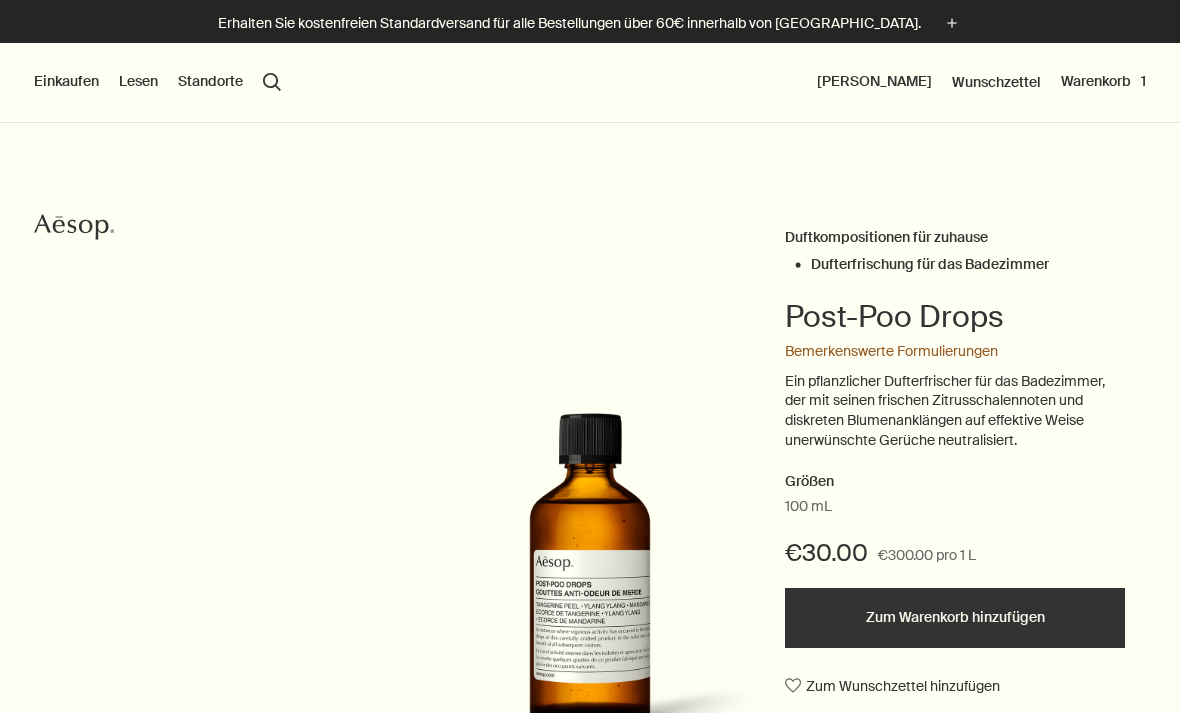 scroll, scrollTop: 0, scrollLeft: 0, axis: both 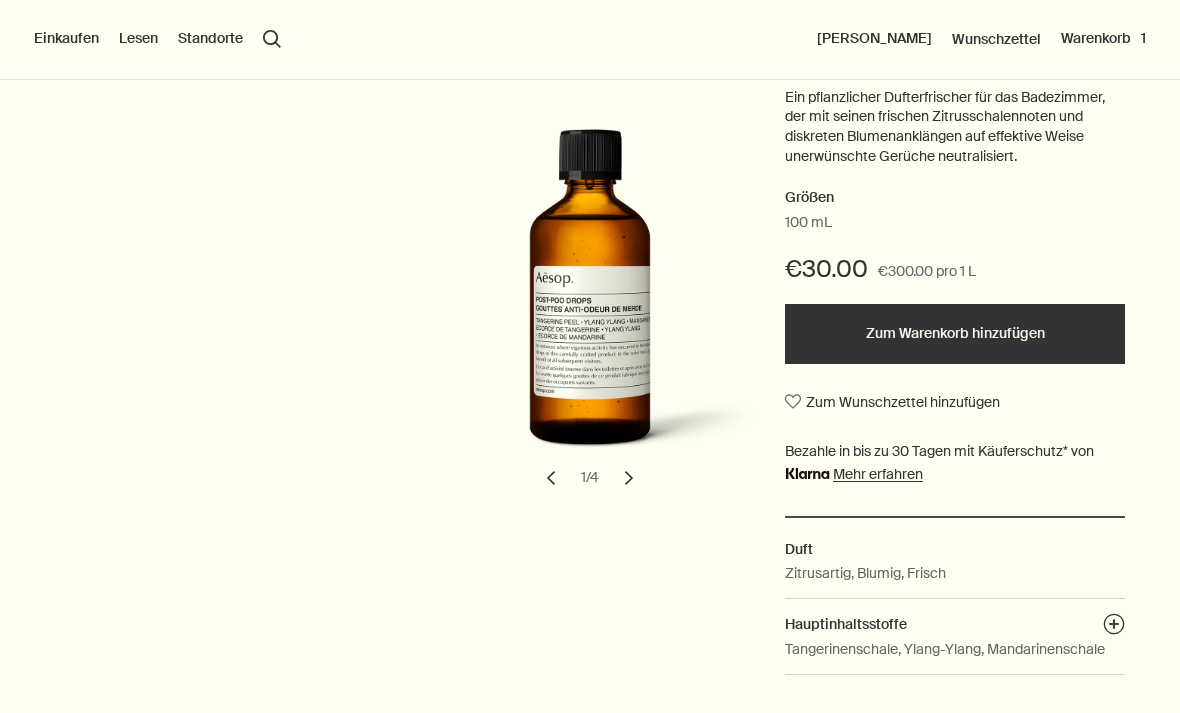click on "chevron" at bounding box center (629, 478) 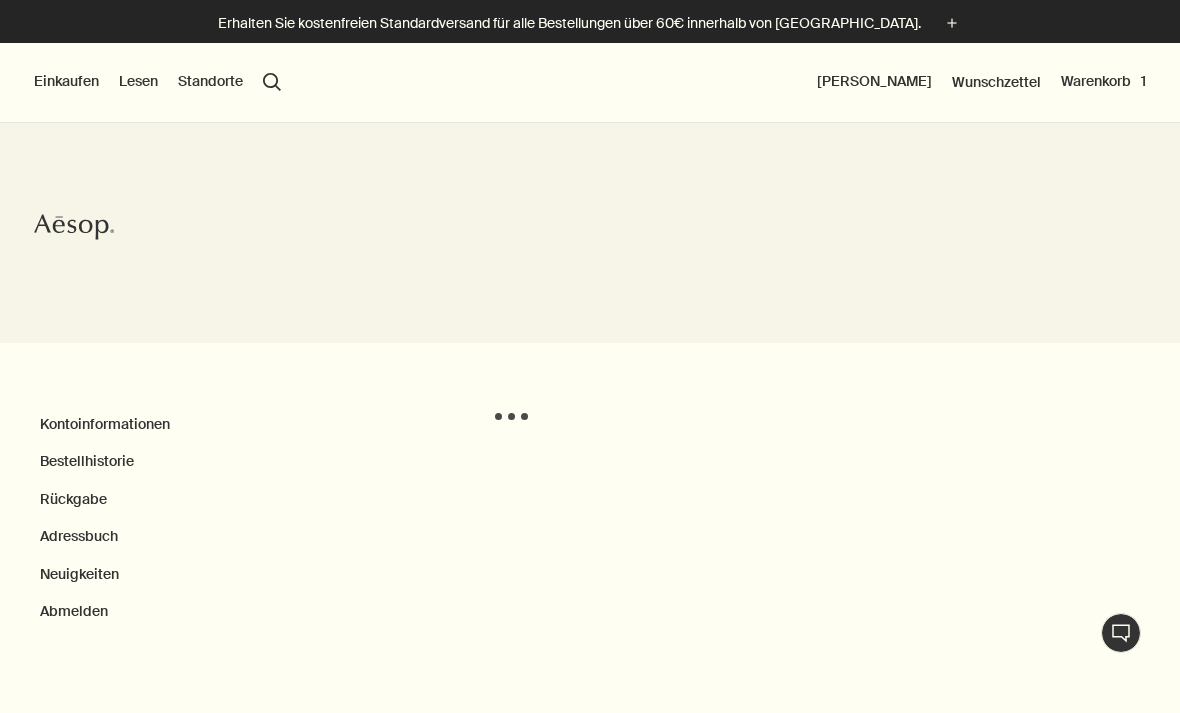scroll, scrollTop: 1081, scrollLeft: 0, axis: vertical 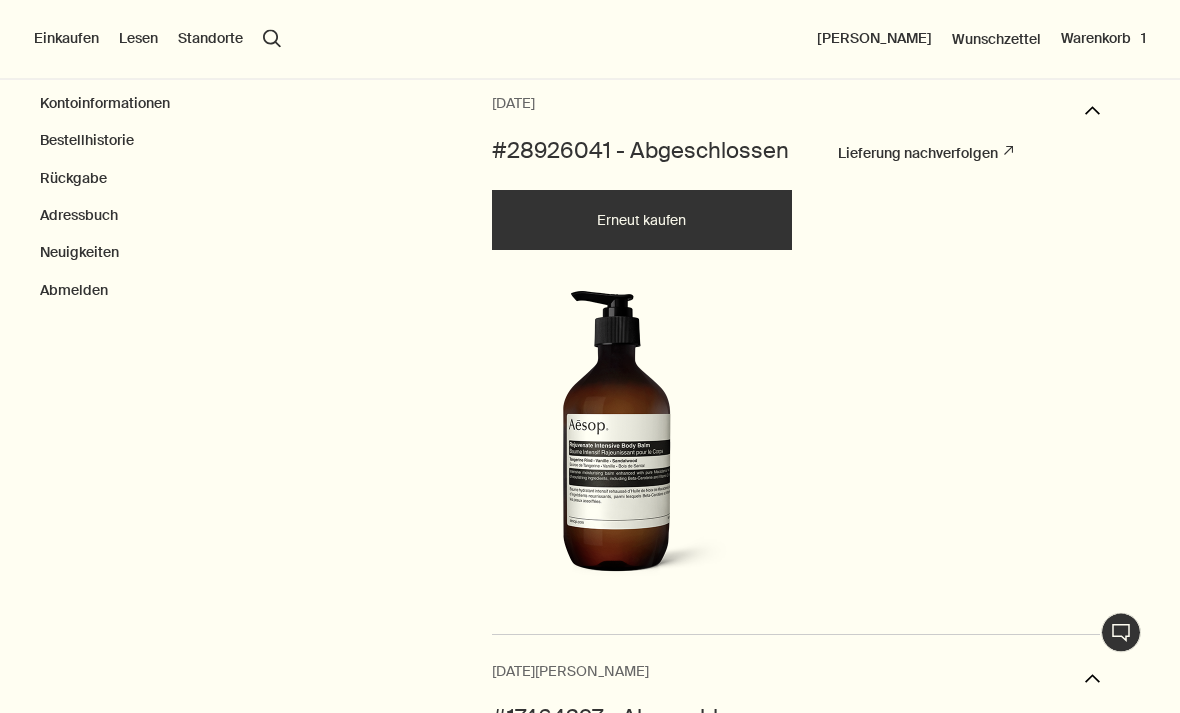 click at bounding box center [617, 441] 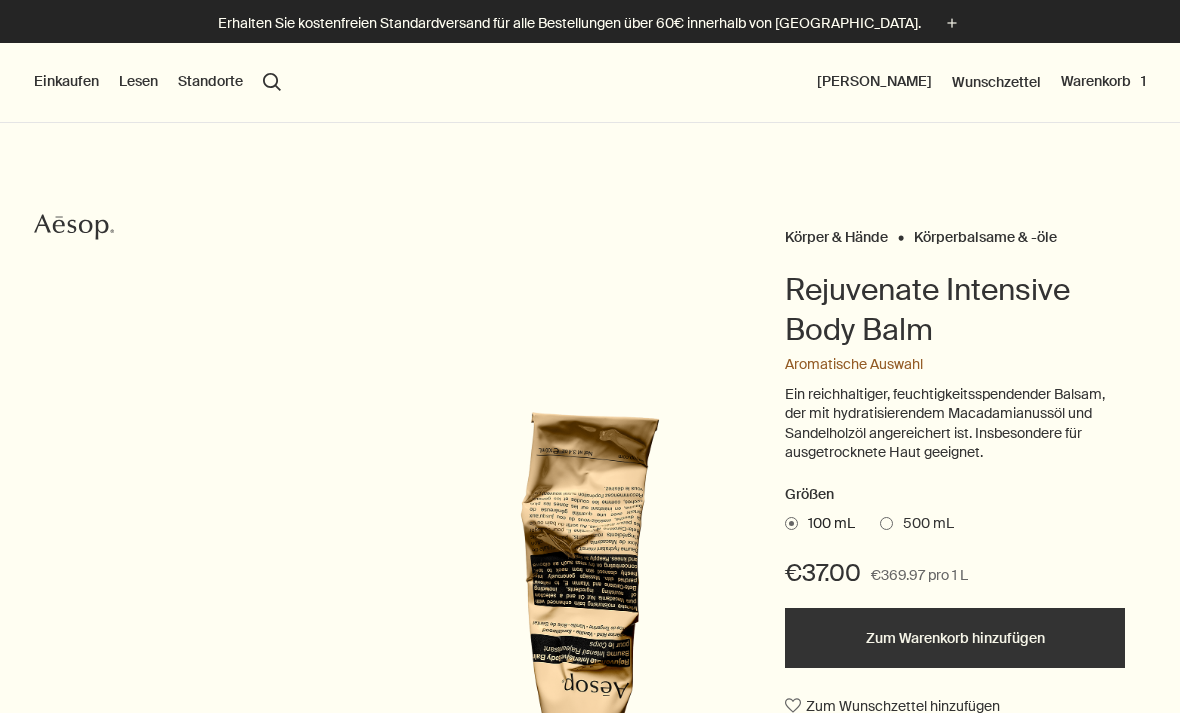 scroll, scrollTop: 0, scrollLeft: 0, axis: both 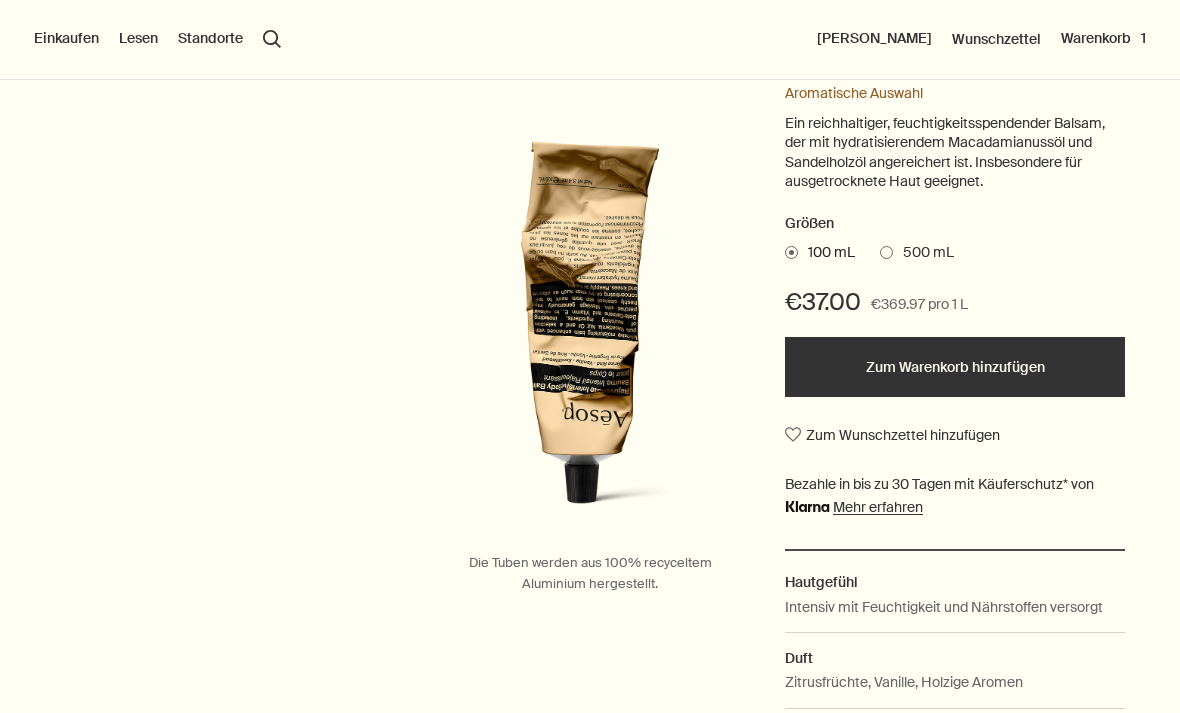 click on "500 mL" at bounding box center [923, 253] 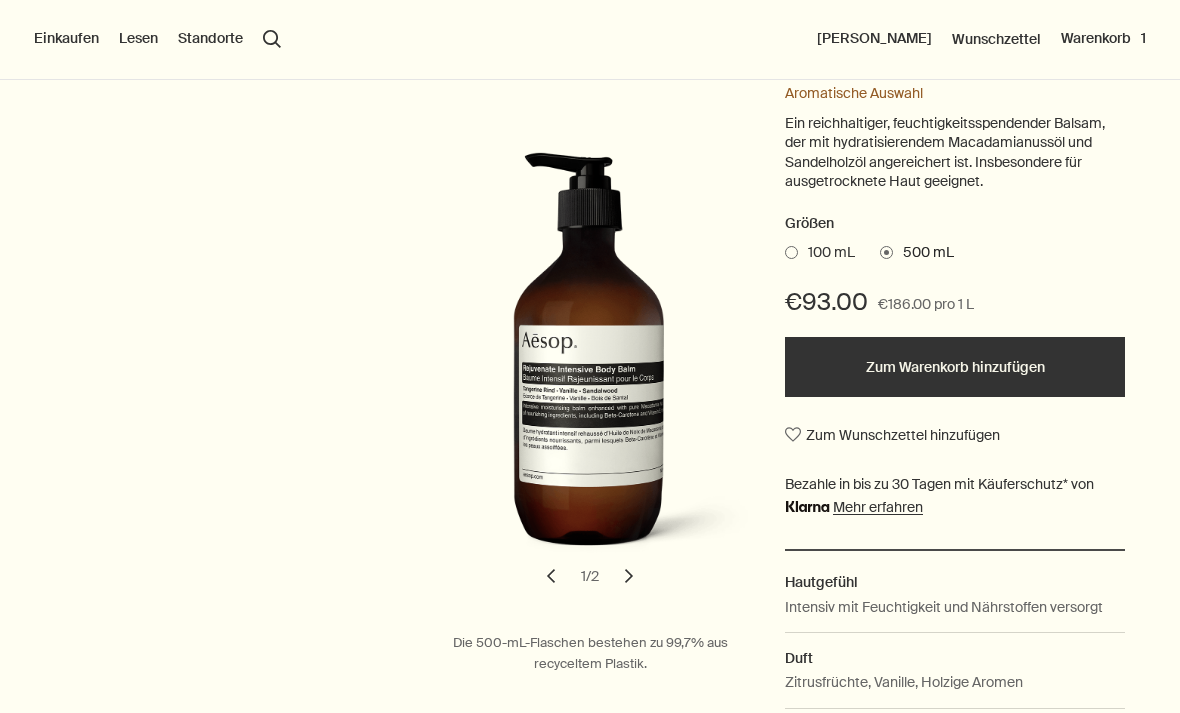 scroll, scrollTop: 0, scrollLeft: 0, axis: both 